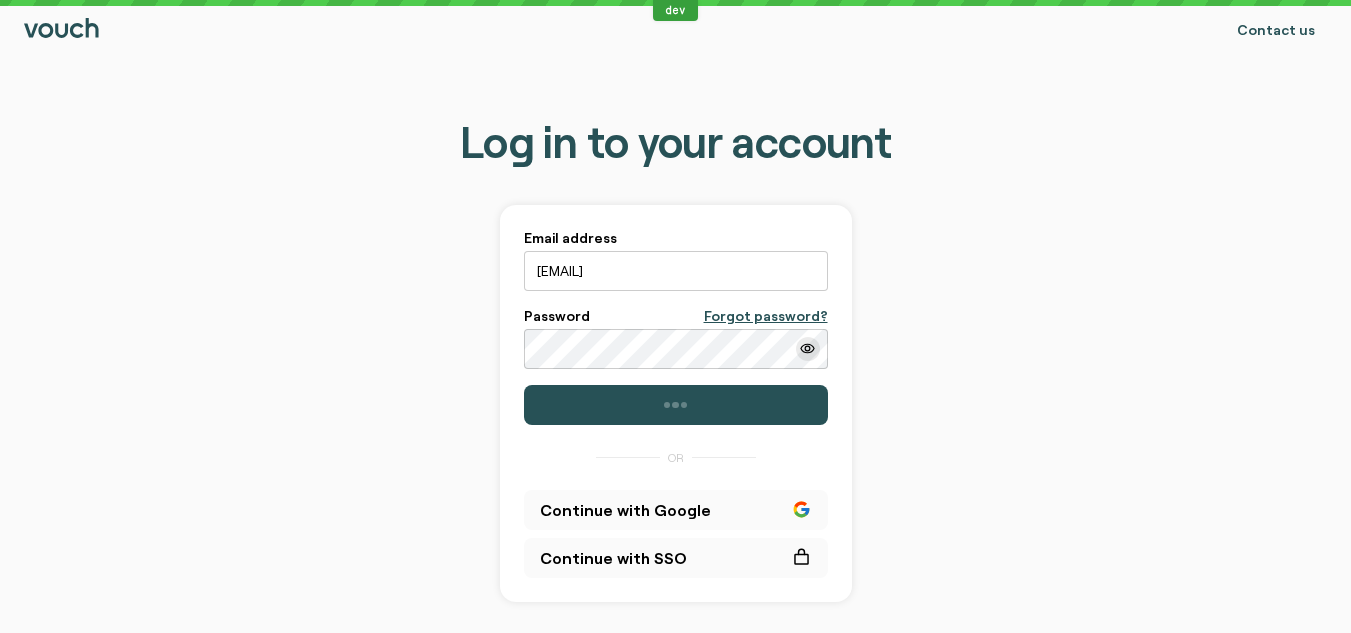 scroll, scrollTop: 0, scrollLeft: 0, axis: both 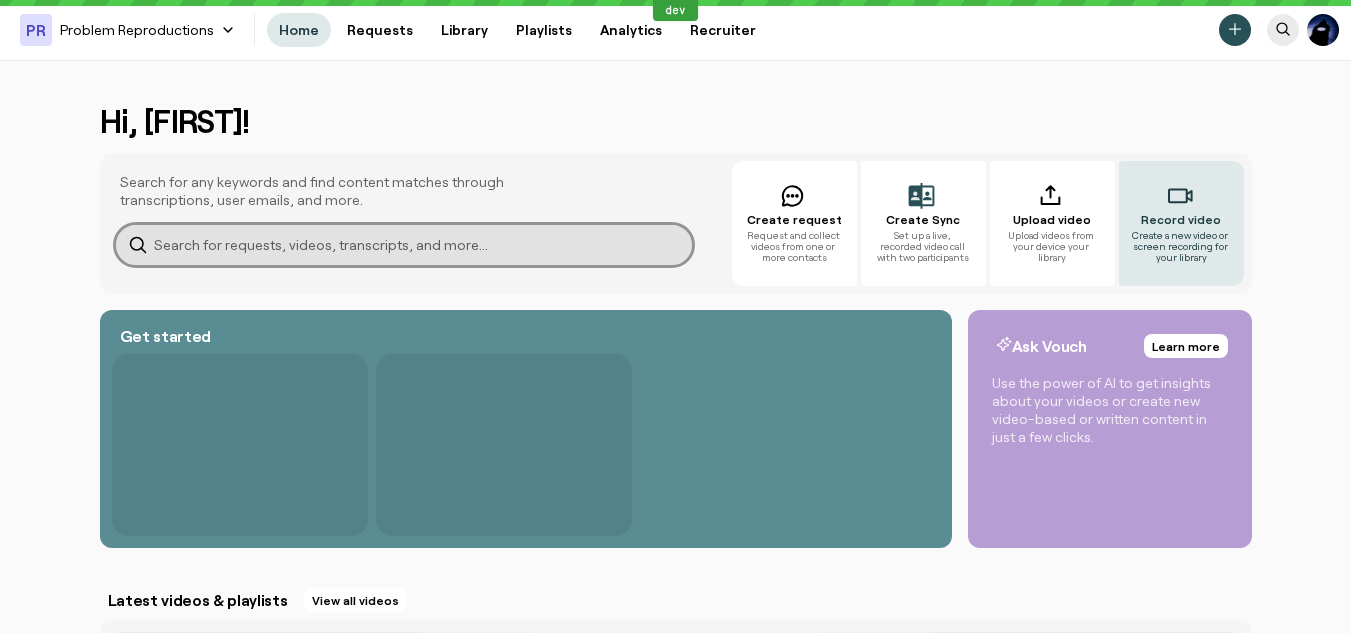 click on "Record video" at bounding box center [1181, 219] 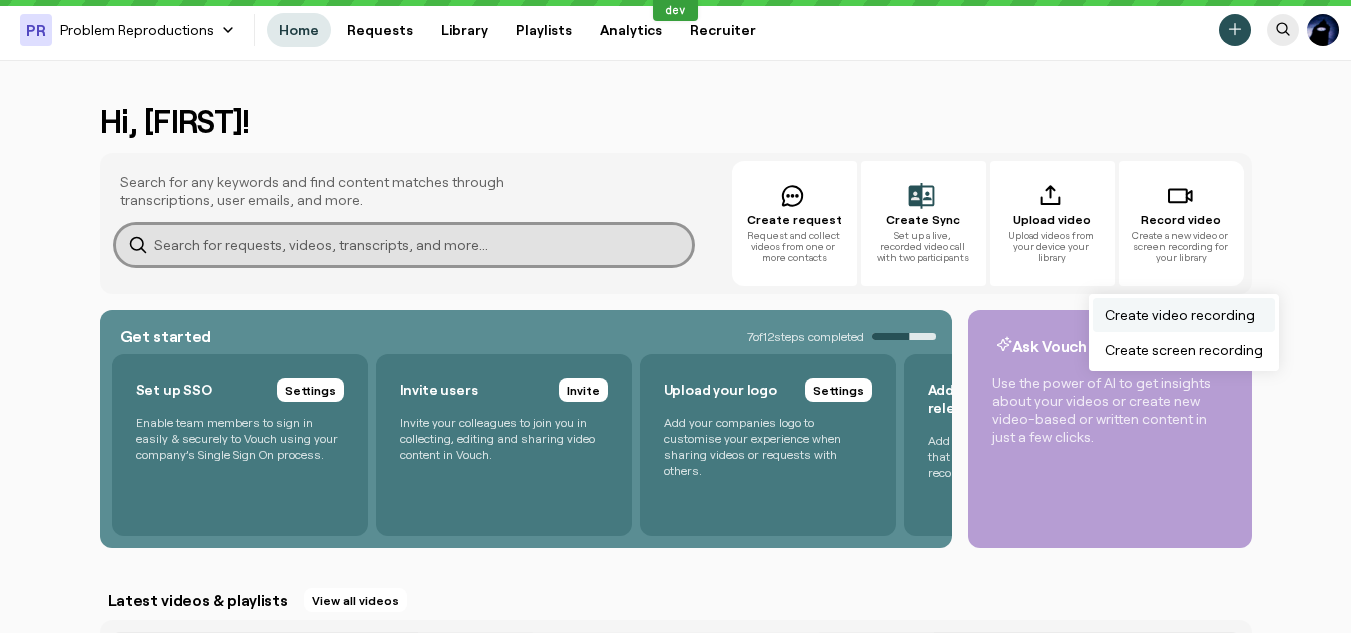 click on "Create video recording" at bounding box center [1184, 315] 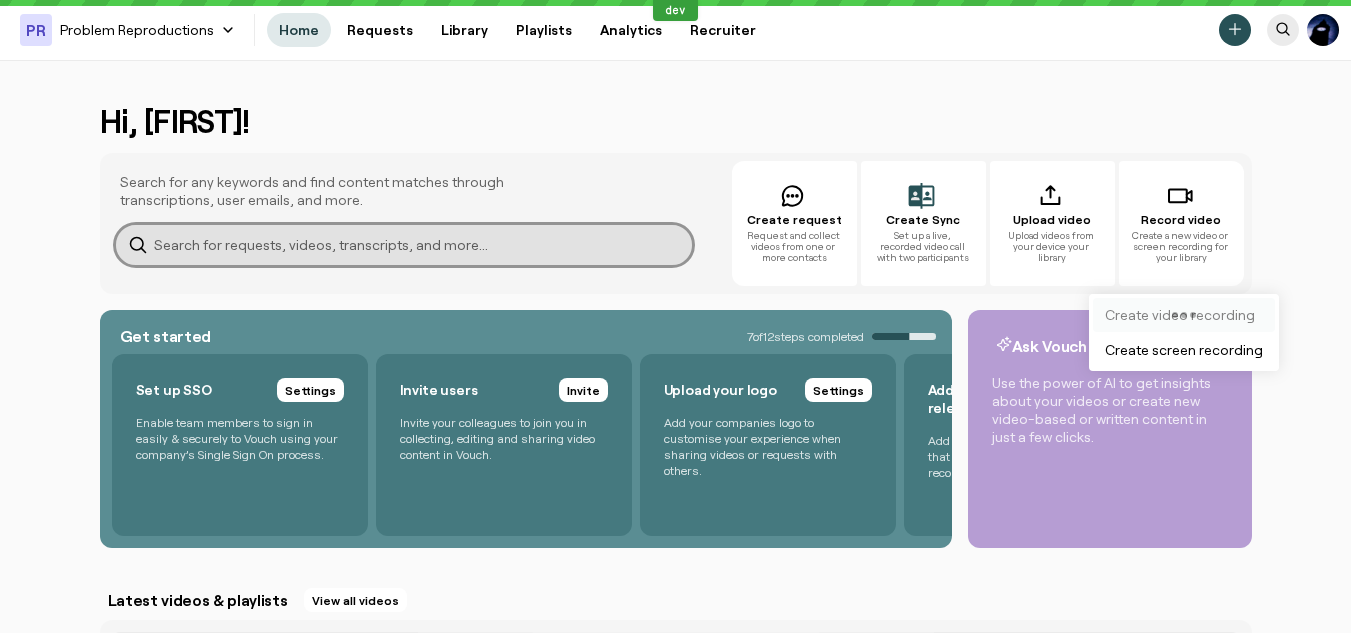 click at bounding box center (1184, 315) 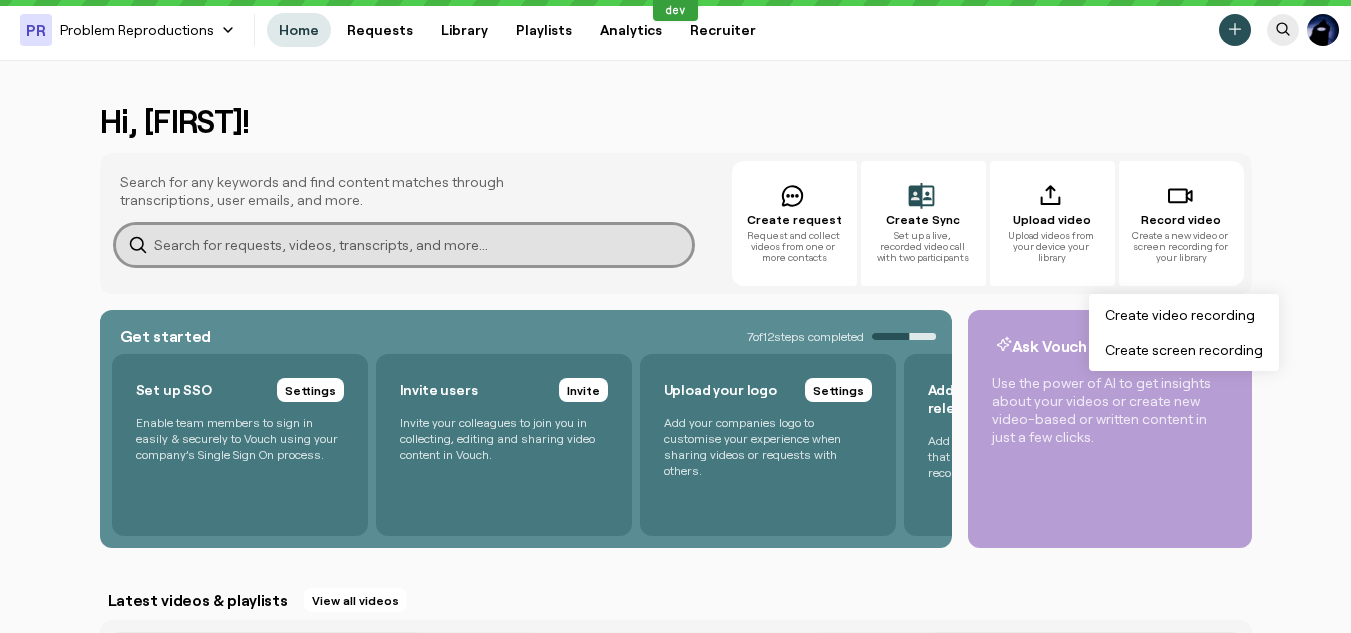 click on "[FIRST]! Search for any keywords and find content matches through transcriptions, user emails, and more. Create request Request and collect videos from one or more contacts Create Sync Set up a live, recorded video call with two participants Upload video Upload videos from your device your library Record video Create a new video or screen recording for your library Get started 7 of 12 steps completed Set up SSO Settings Enable team members to sign in easily & securely to Vouch using your company’s Single Sign On process. Invite users Invite Invite your colleagues to join you in collecting, editing and sharing video content in Vouch. Upload your logo Settings Add your companies logo to customise your experience when sharing videos or requests with others. Add your content release form Settings Add your own content release form that responders agree to when they record using Vouch. Add integrations View all Set up branded templates View all Ask Vouch Learn more Latest videos & playlists View all videos" at bounding box center (675, 696) 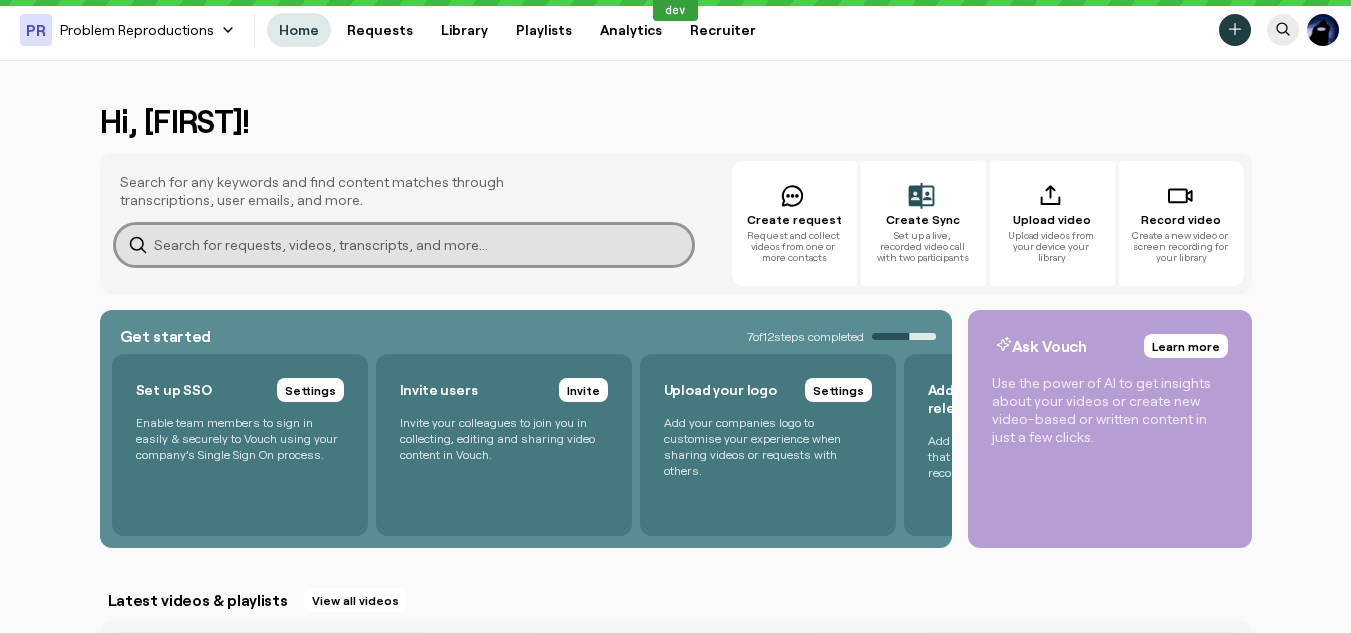 click 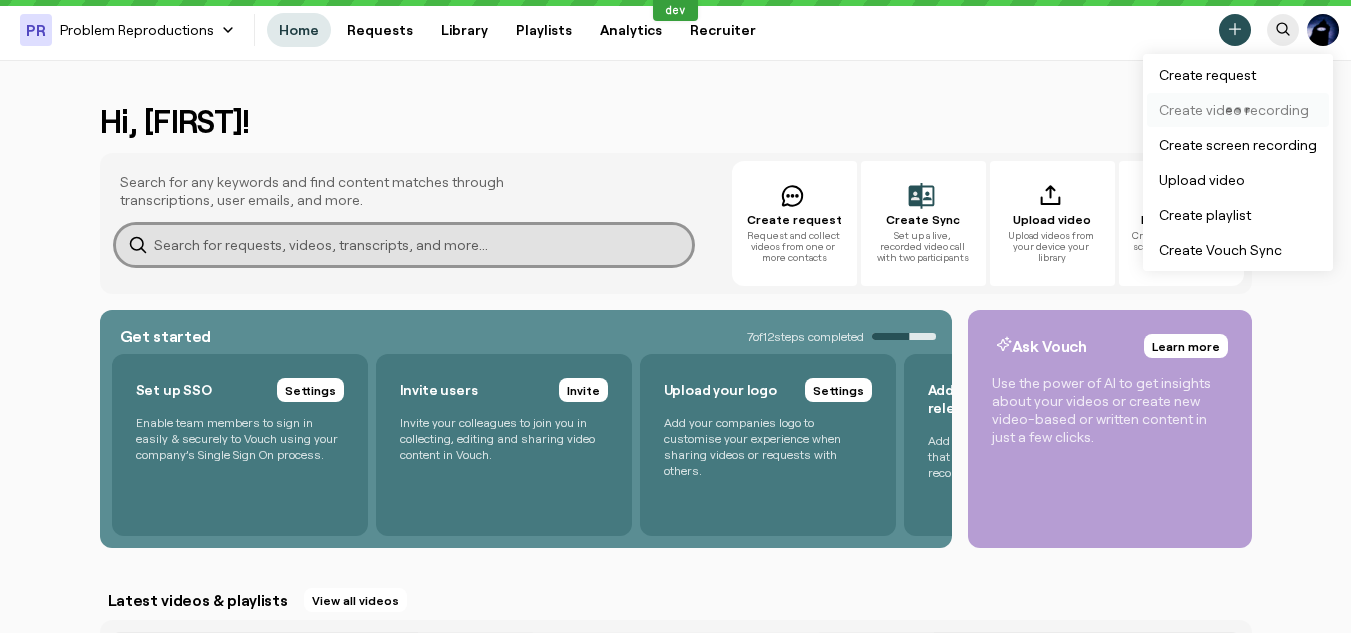 click on "Create video recording" at bounding box center (1238, 110) 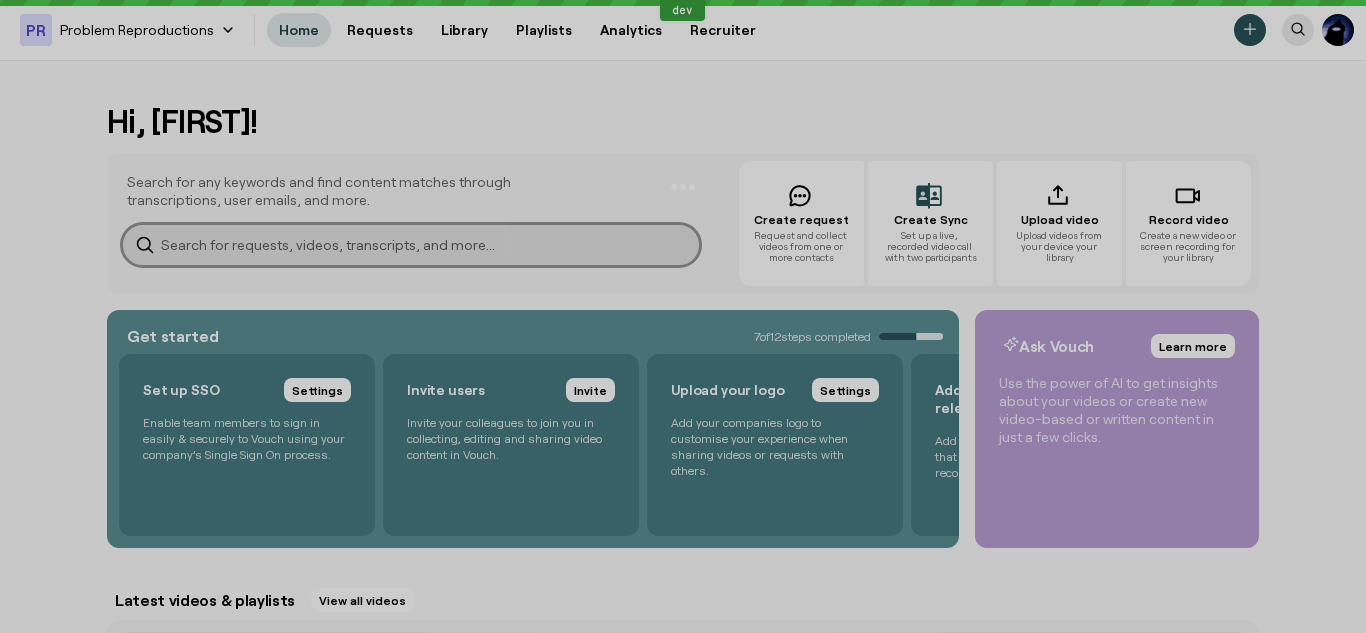 click at bounding box center (683, 316) 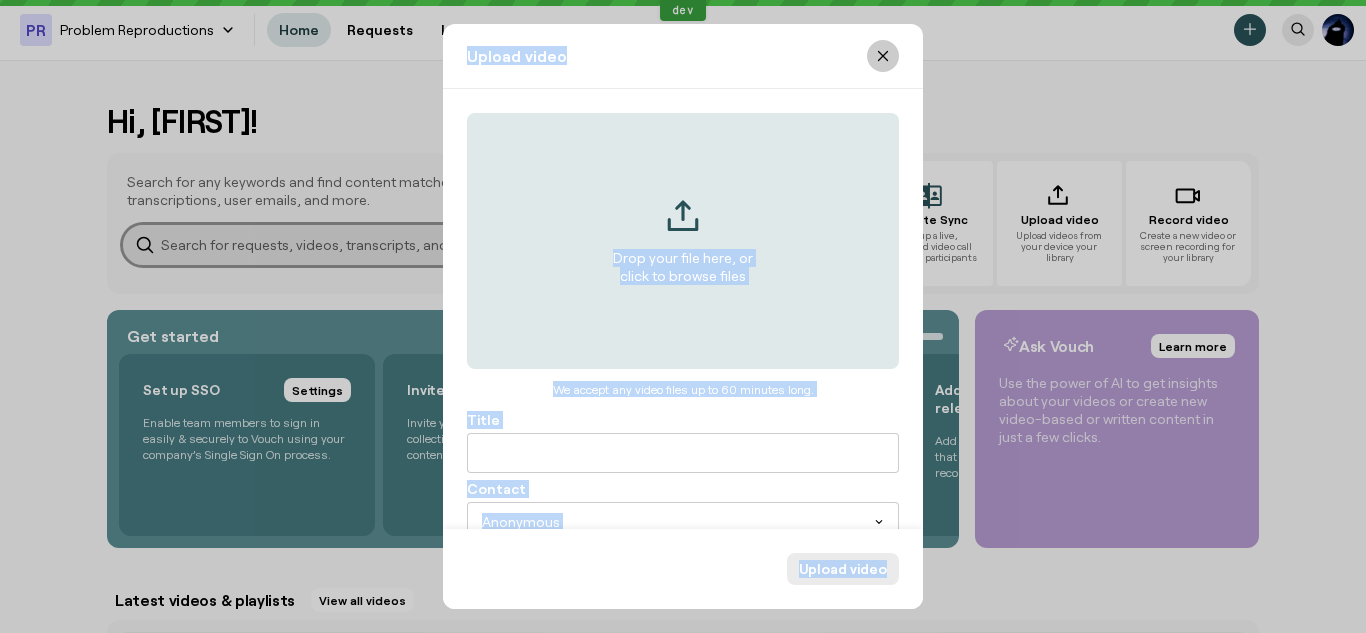 click 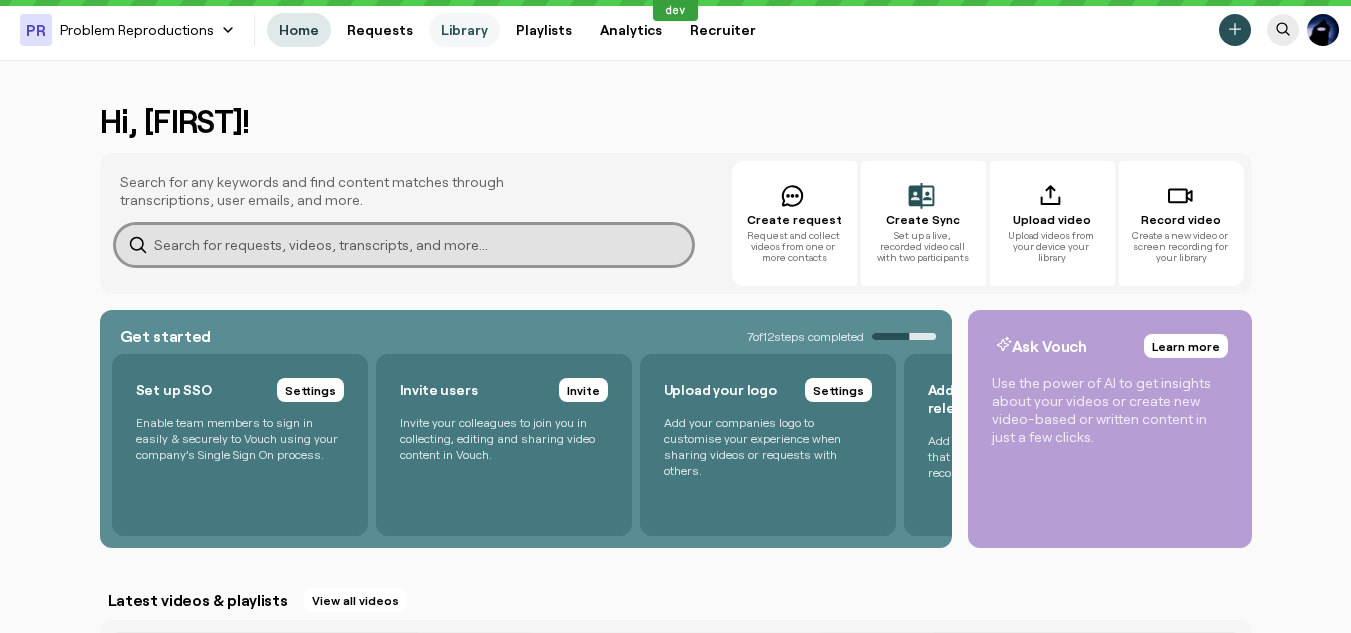 click on "Library" at bounding box center [464, 30] 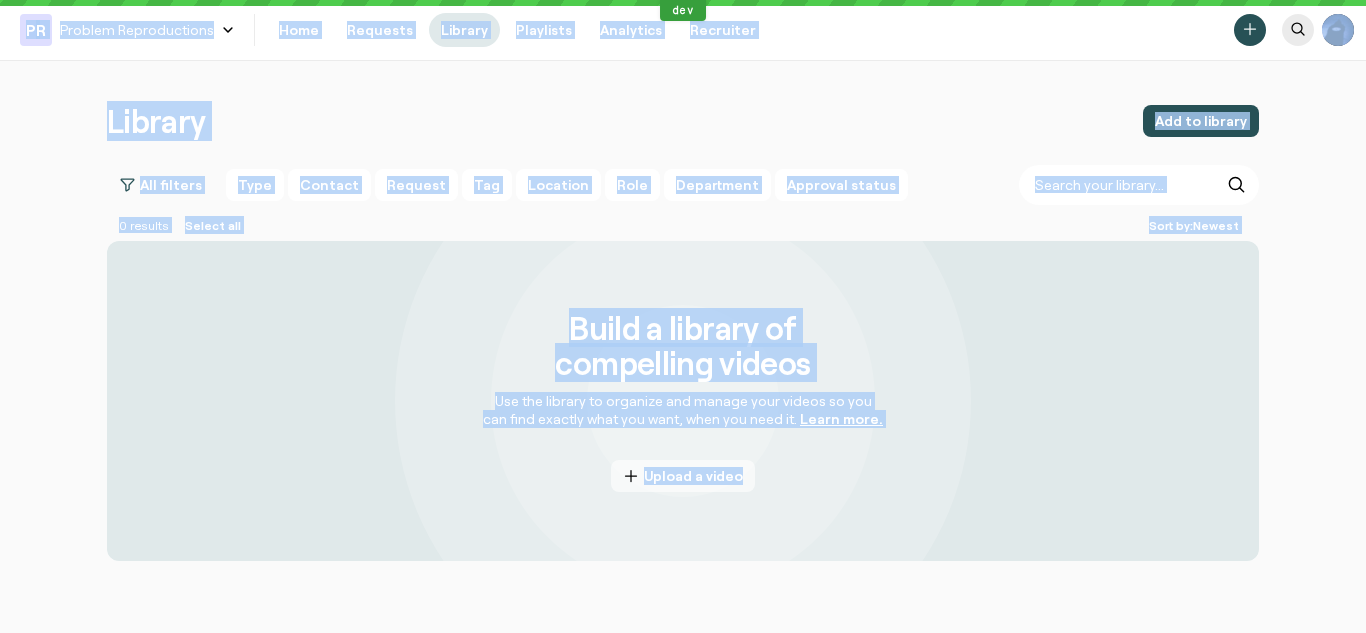 click on "Library Add to library" at bounding box center (683, 113) 